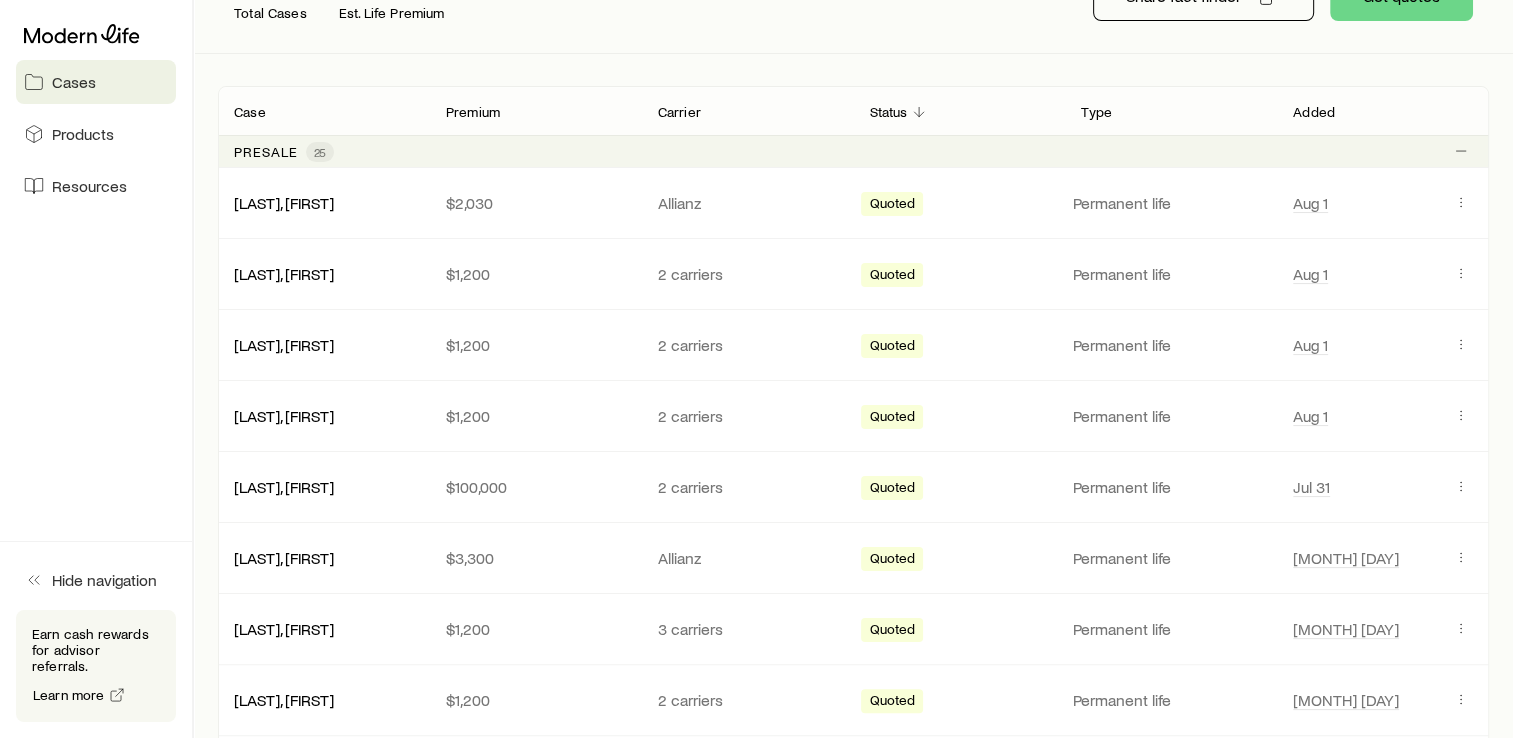 scroll, scrollTop: 298, scrollLeft: 0, axis: vertical 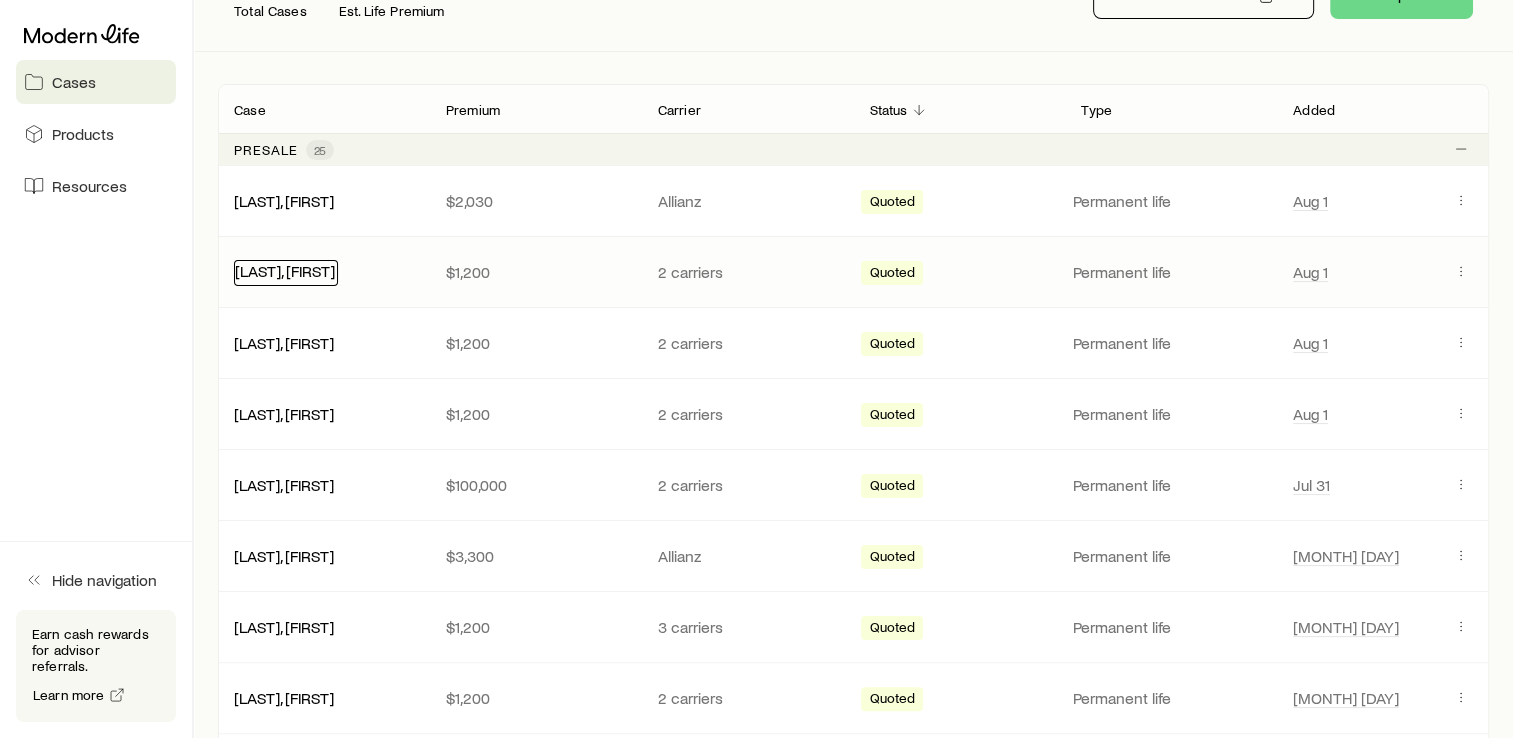 click on "[LAST], [FIRST]" at bounding box center [285, 270] 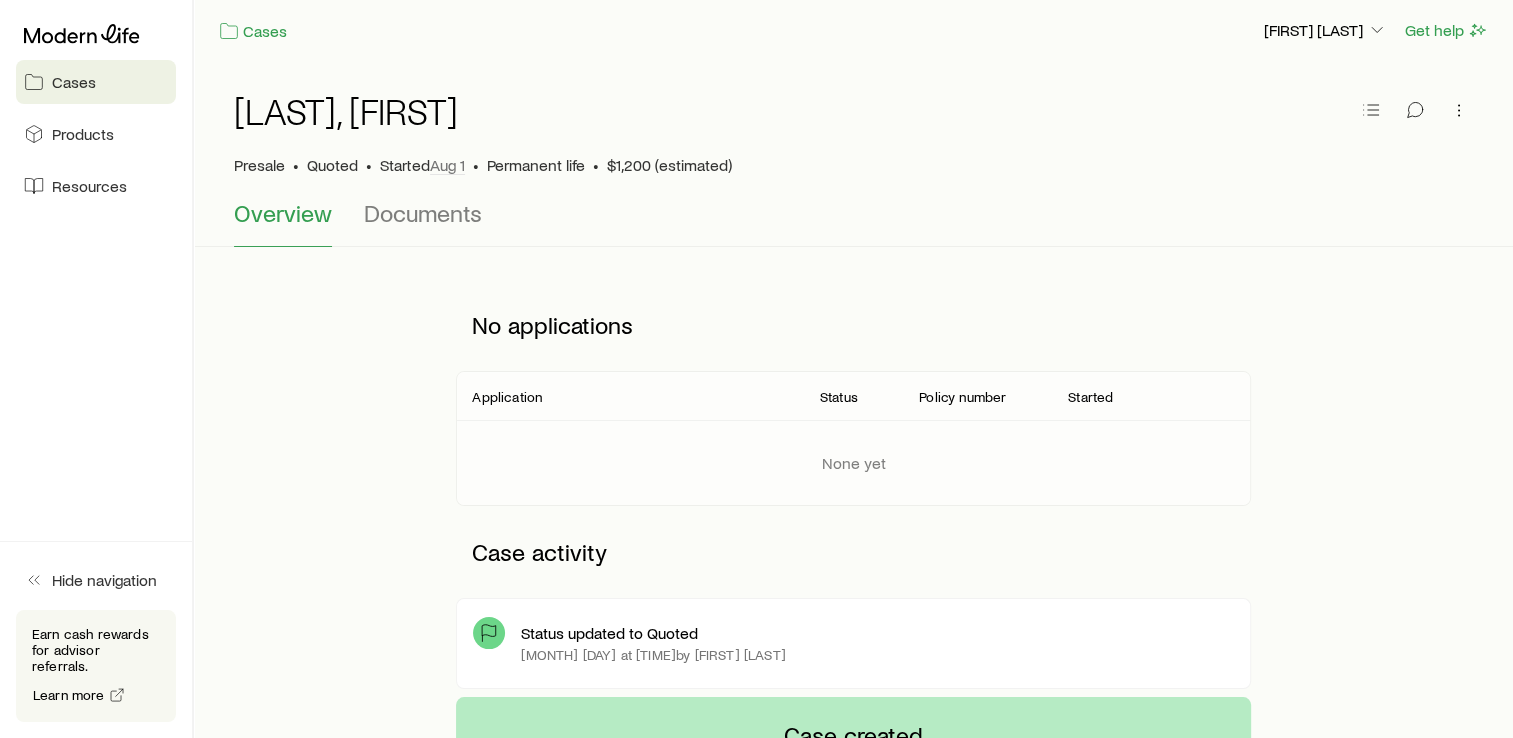 scroll, scrollTop: 0, scrollLeft: 0, axis: both 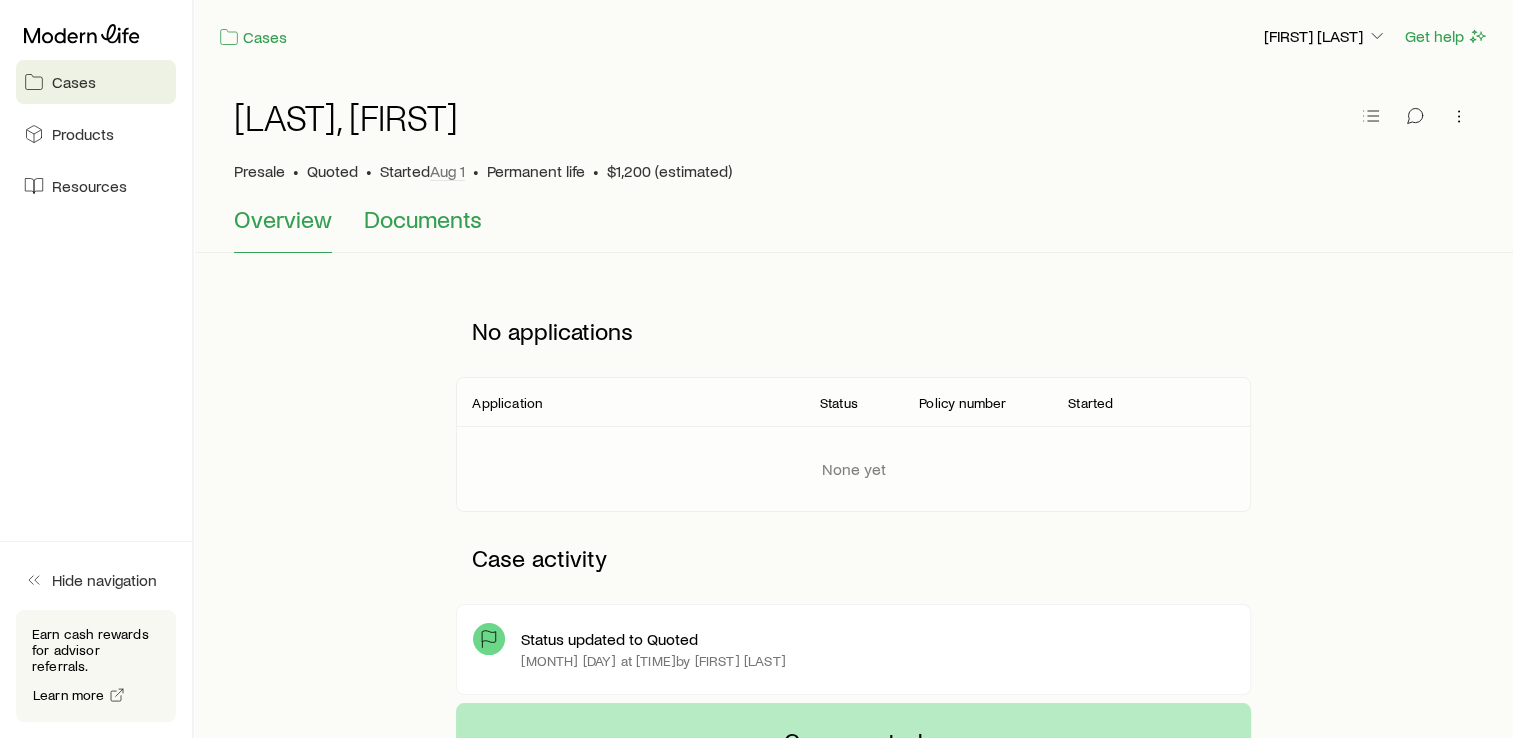 click on "Documents" at bounding box center [423, 219] 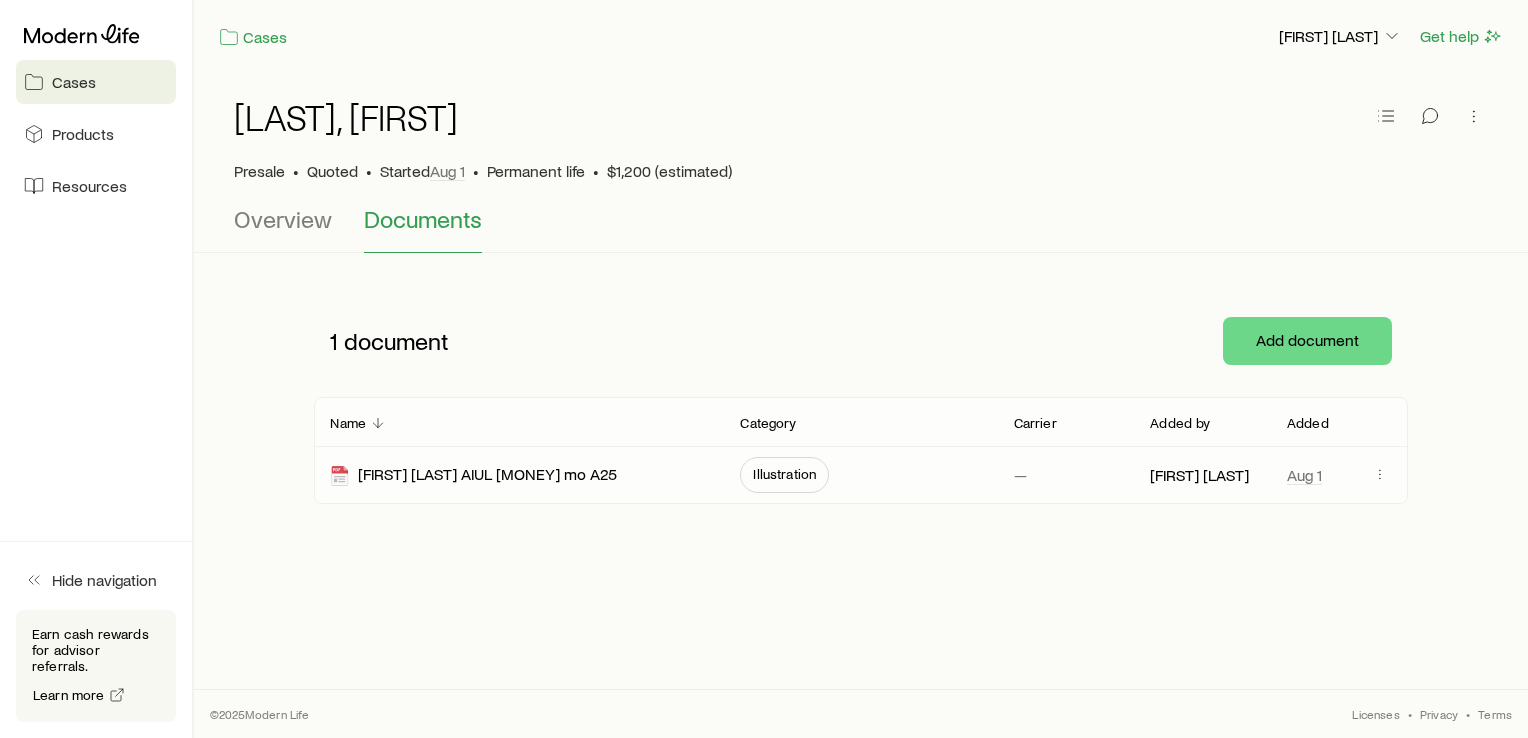 click on "Illustration" at bounding box center [784, 474] 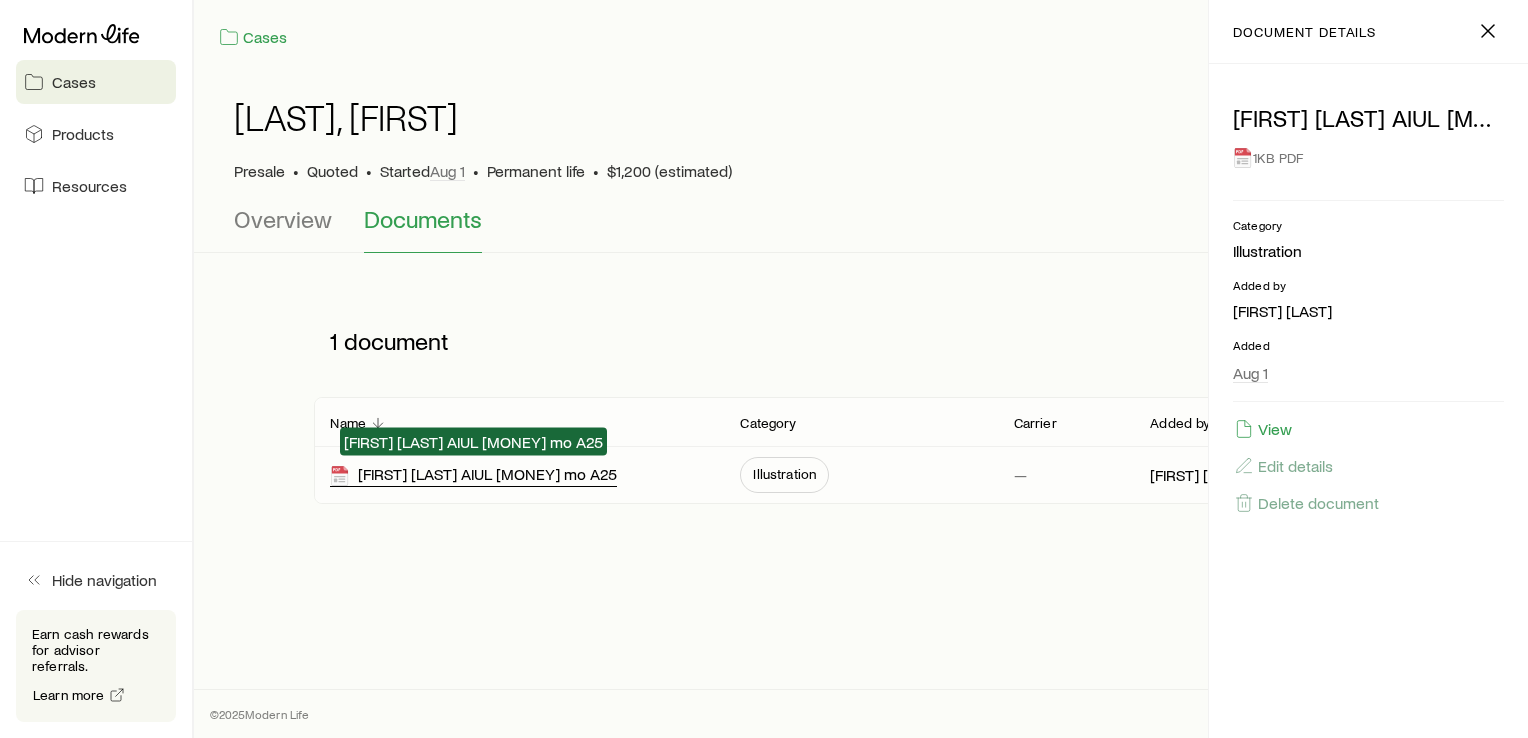 click on "[FIRST] [LAST] AIUL [MONEY] mo A25" at bounding box center (473, 475) 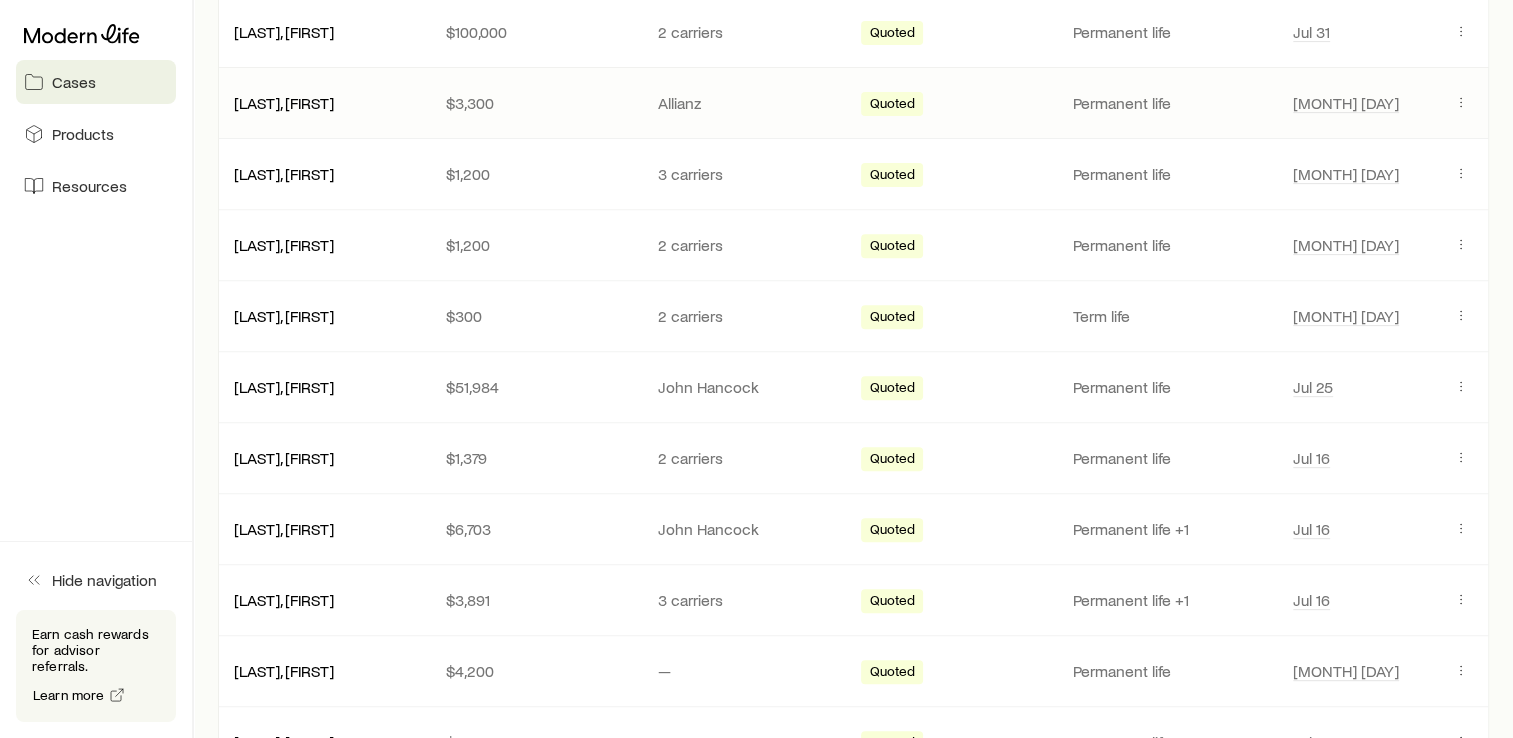 scroll, scrollTop: 752, scrollLeft: 0, axis: vertical 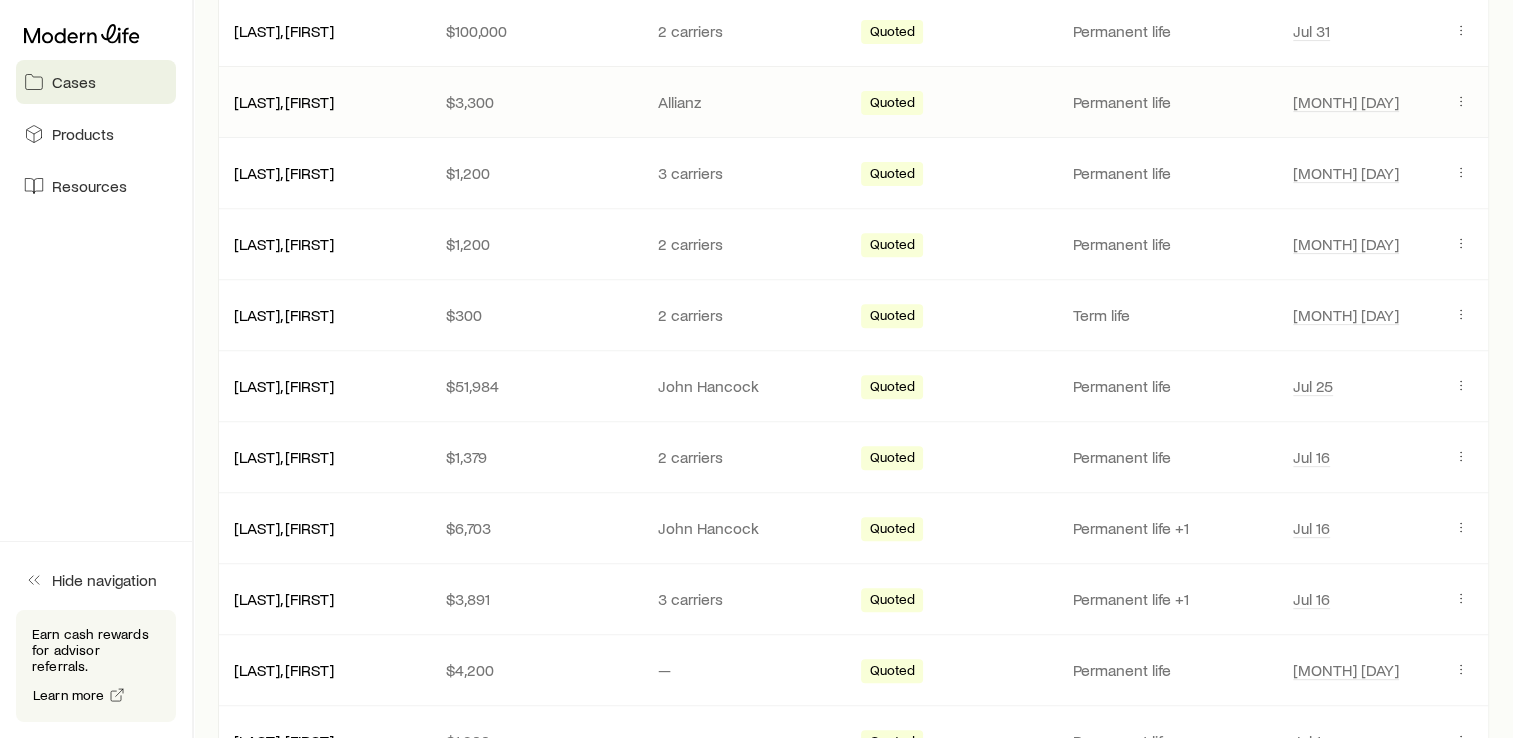 click on "[LAST], [FIRST] [MONEY] 2 carriers Quoted Permanent life [MONTH] [DAY]" at bounding box center (853, 457) 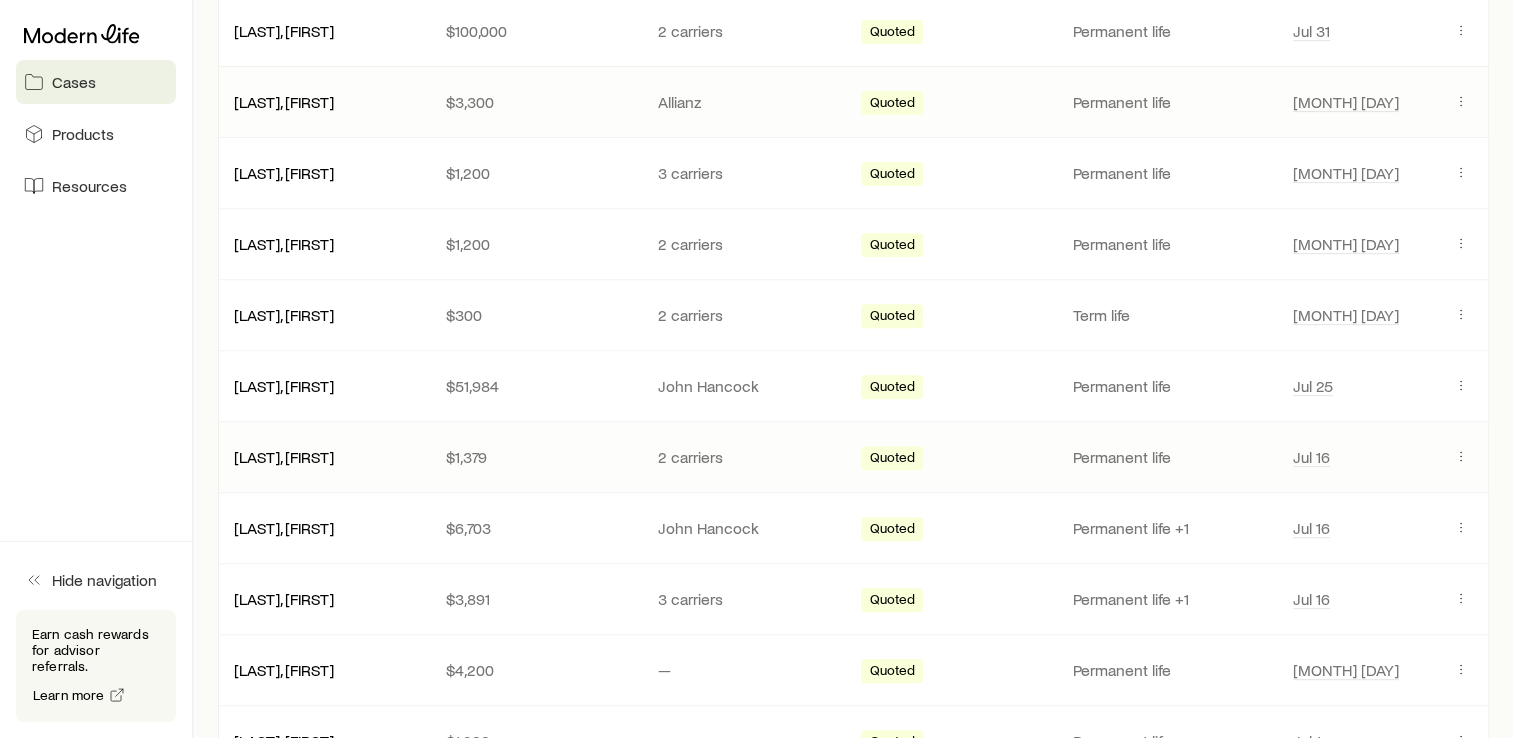 click on "[LAST], [FIRST] [MONEY] 2 carriers Quoted Permanent life [MONTH] [DAY]" at bounding box center (853, 457) 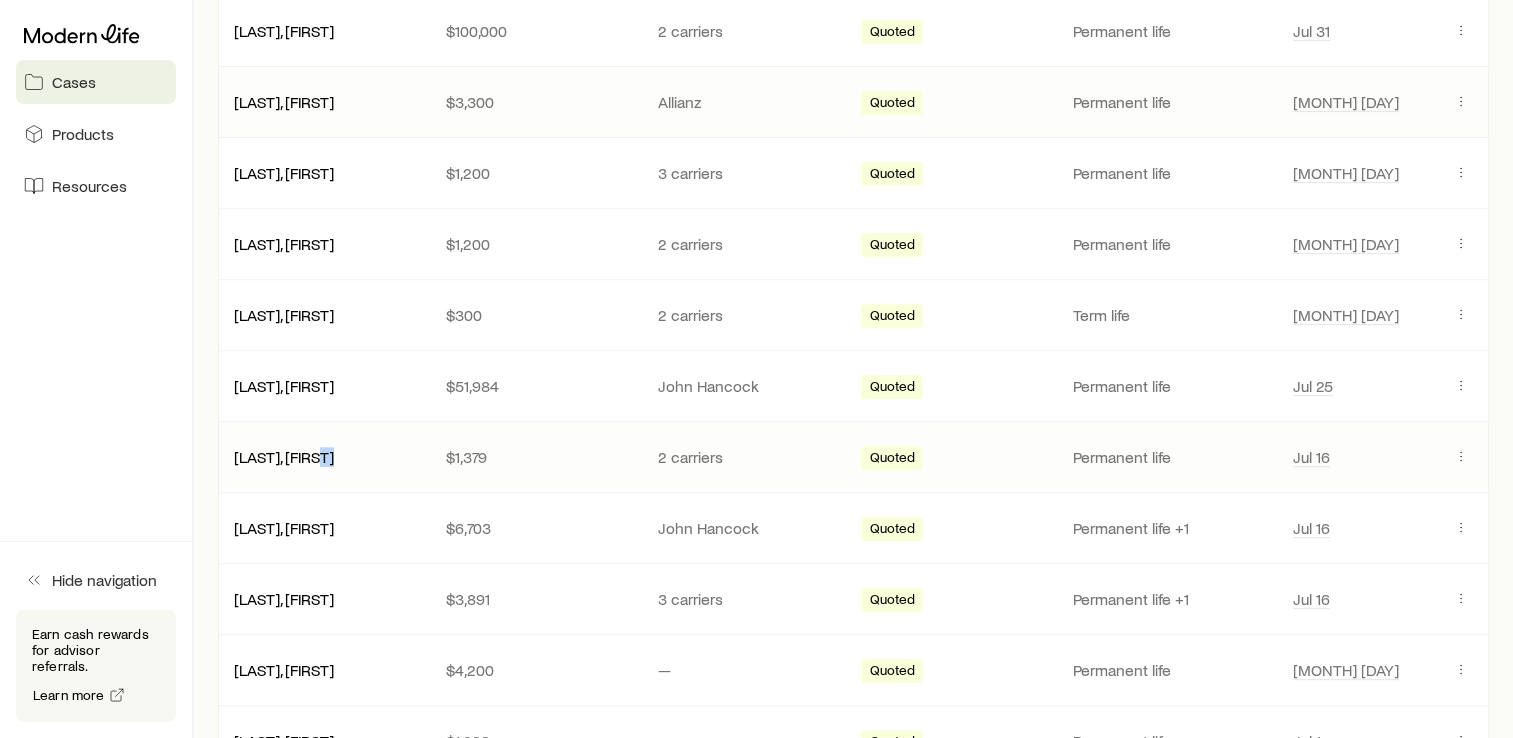 click on "[LAST], [FIRST] [MONEY] 2 carriers Quoted Permanent life [MONTH] [DAY]" at bounding box center [853, 457] 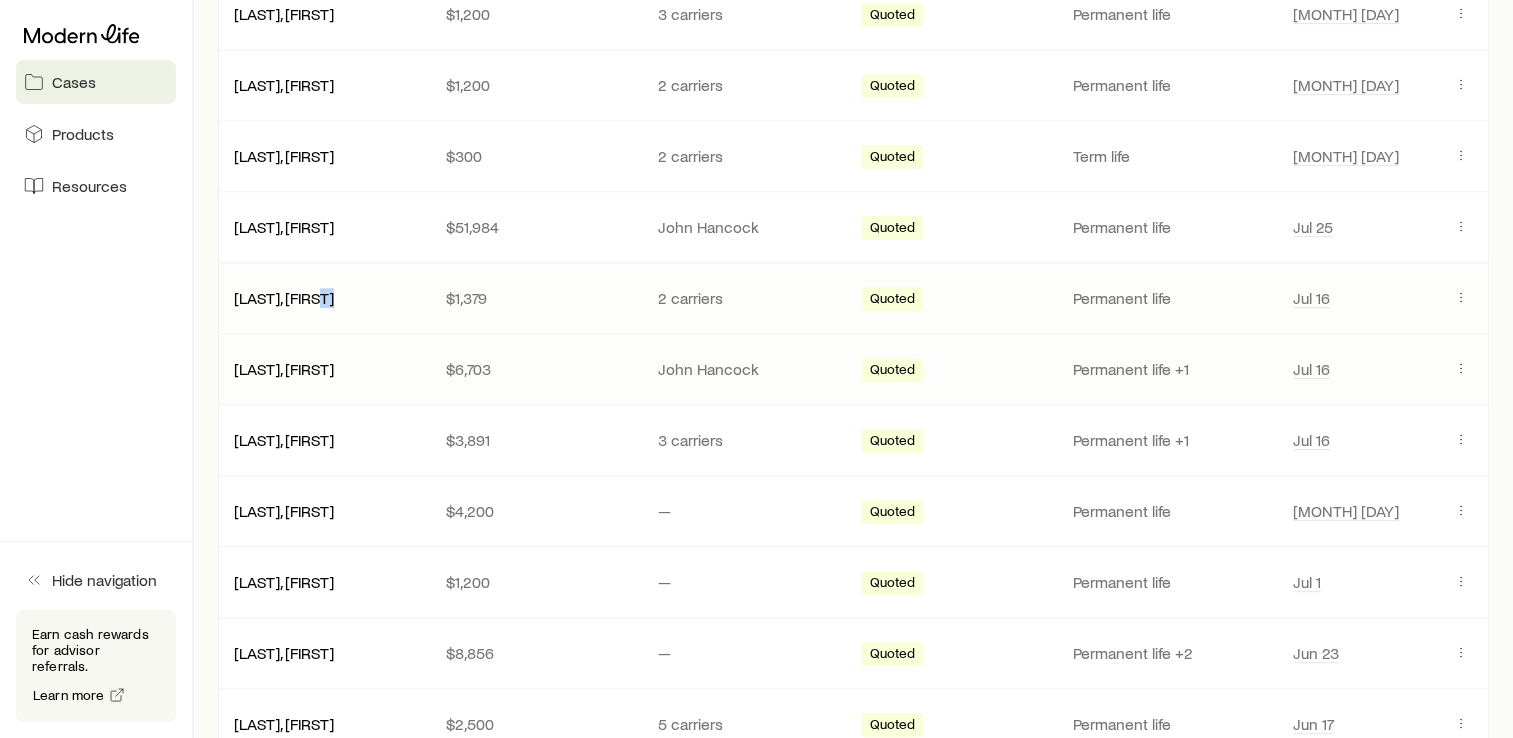 scroll, scrollTop: 912, scrollLeft: 0, axis: vertical 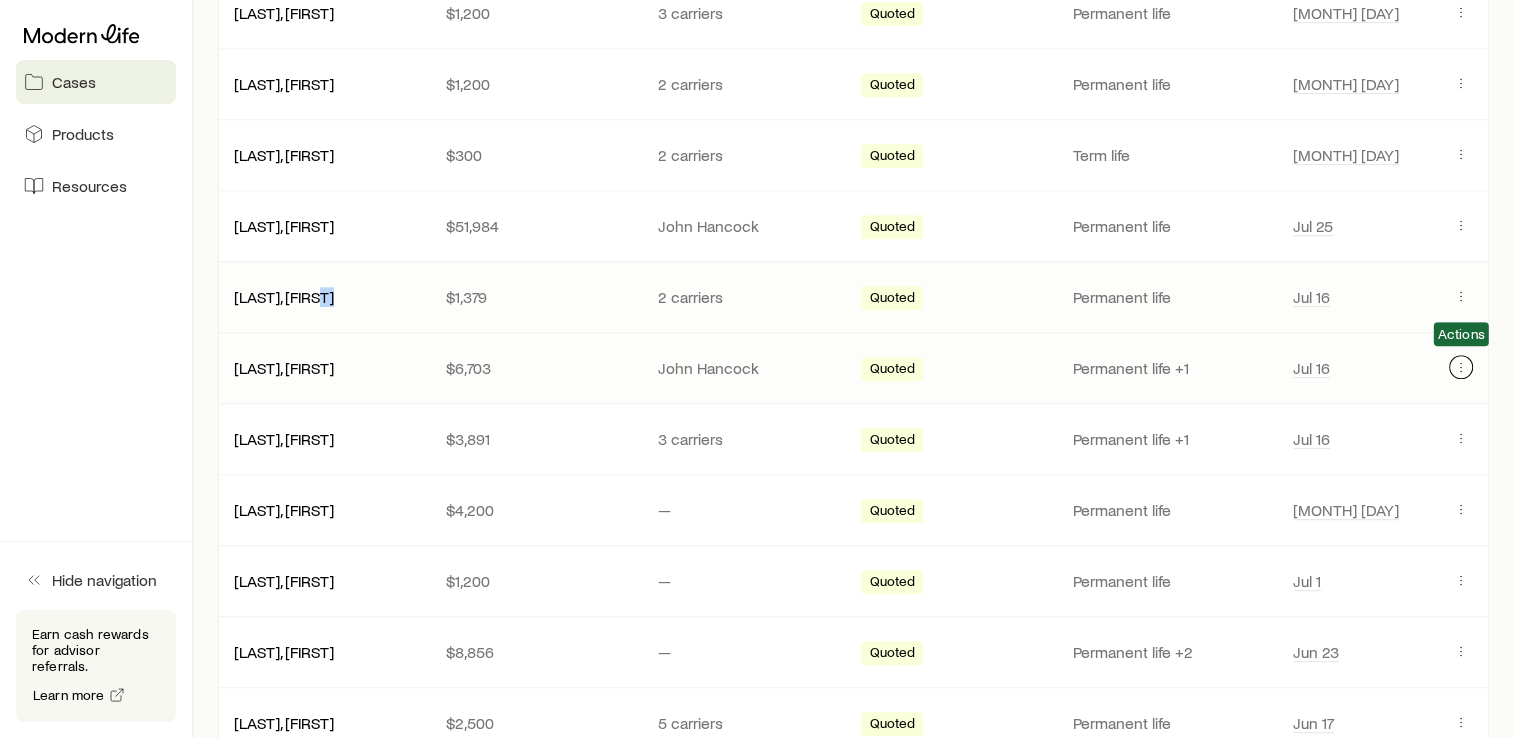 click 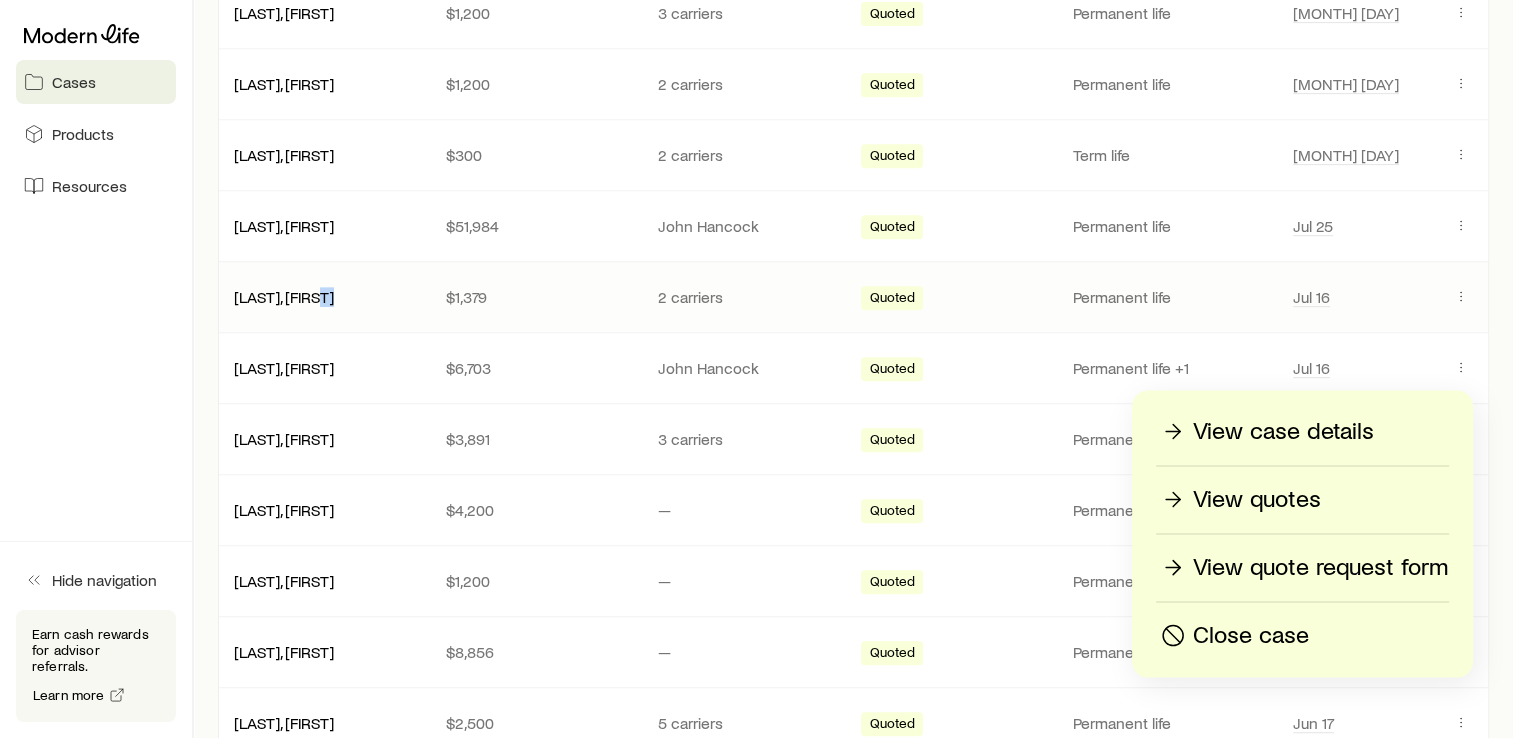 click on "Close case" at bounding box center (1251, 635) 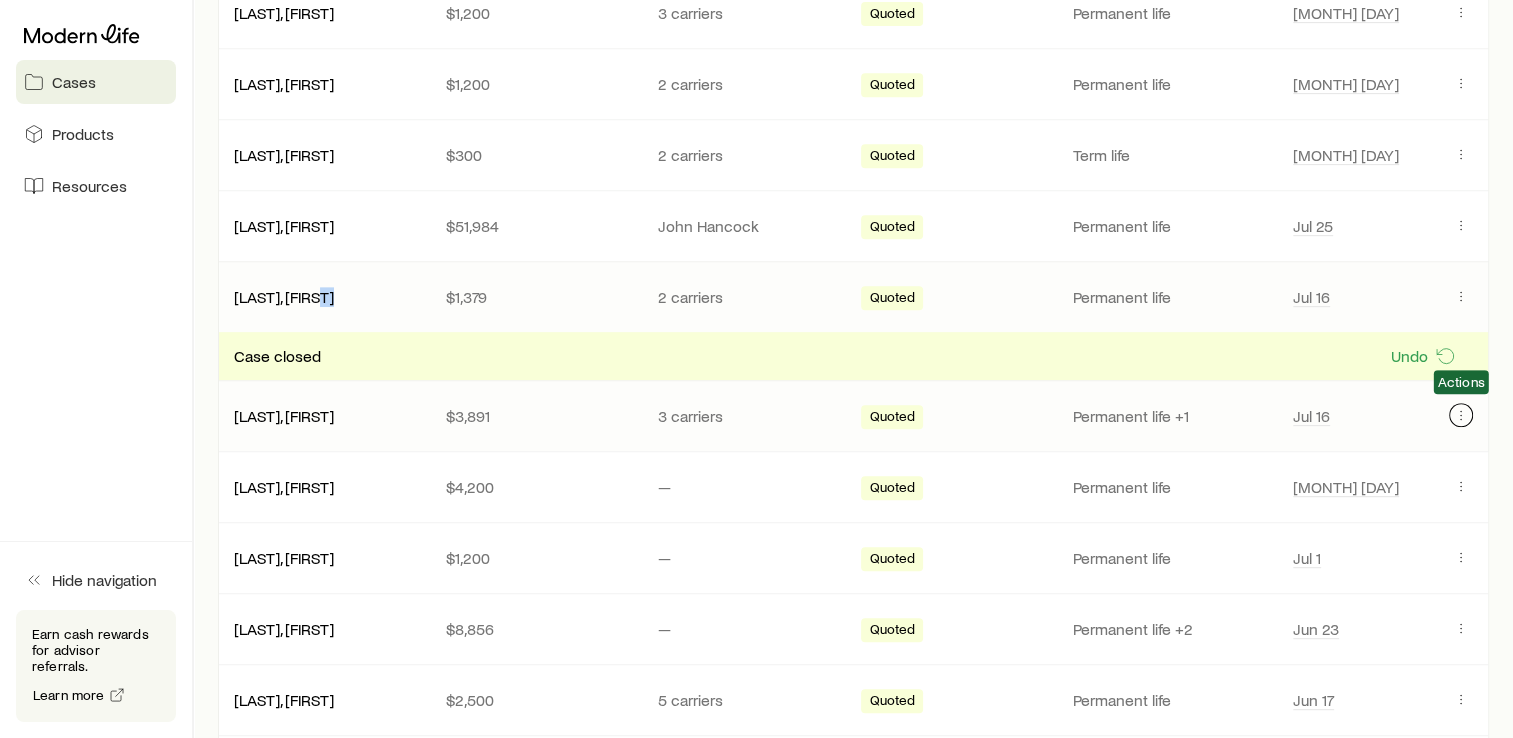 click 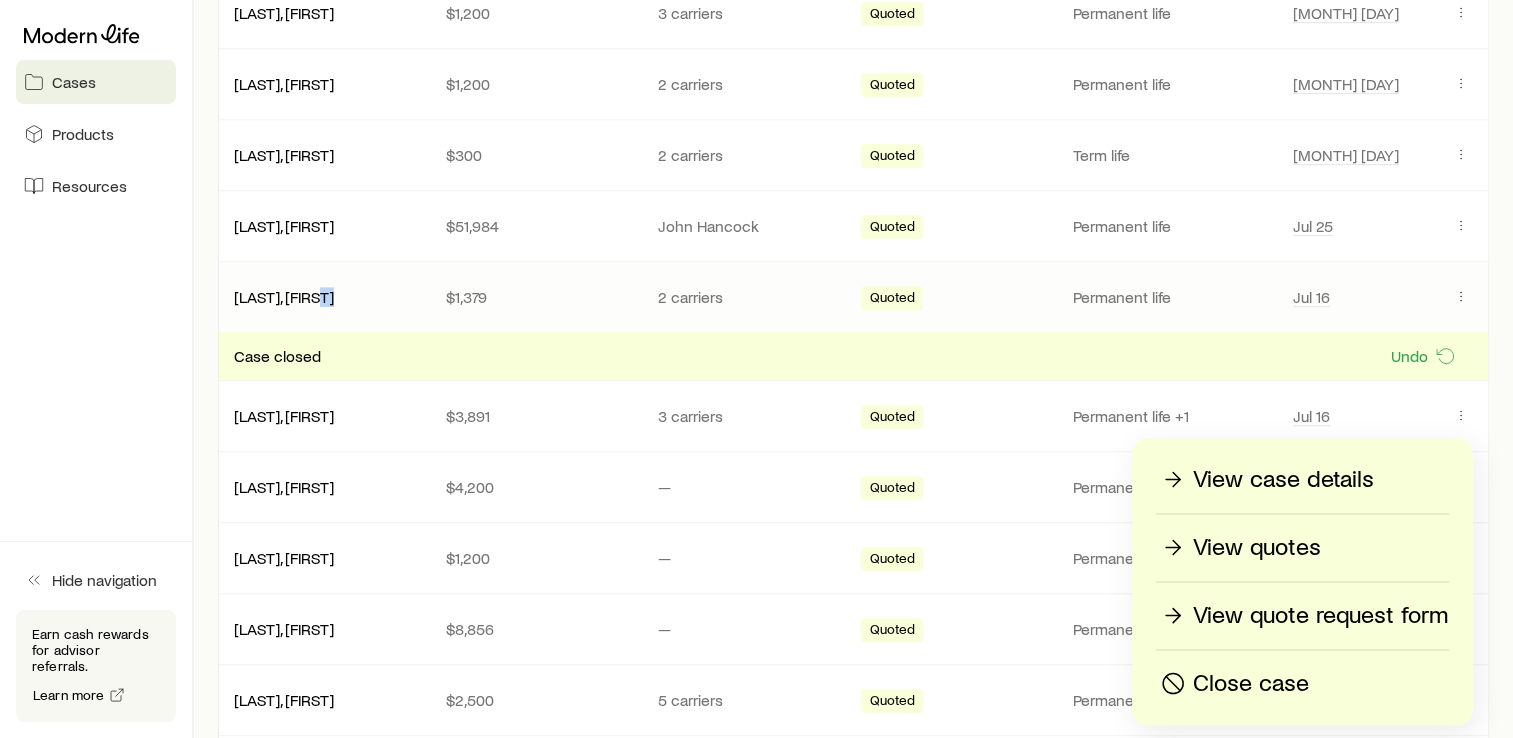click on "Close case" at bounding box center [1251, 683] 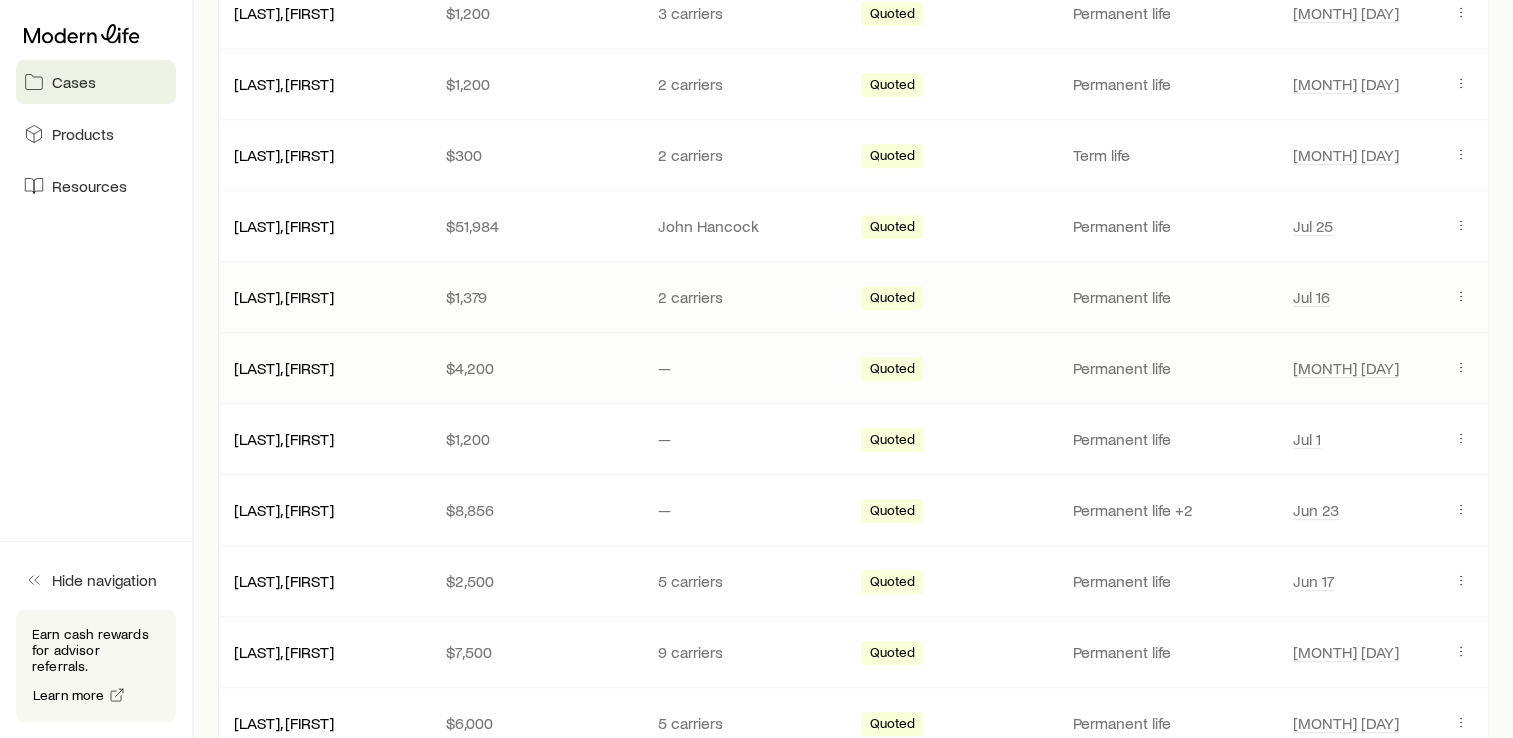 click on "[FIRST] [LAST] [MONEY] — Quoted Permanent life [MONTH] [DAY]" at bounding box center [853, 368] 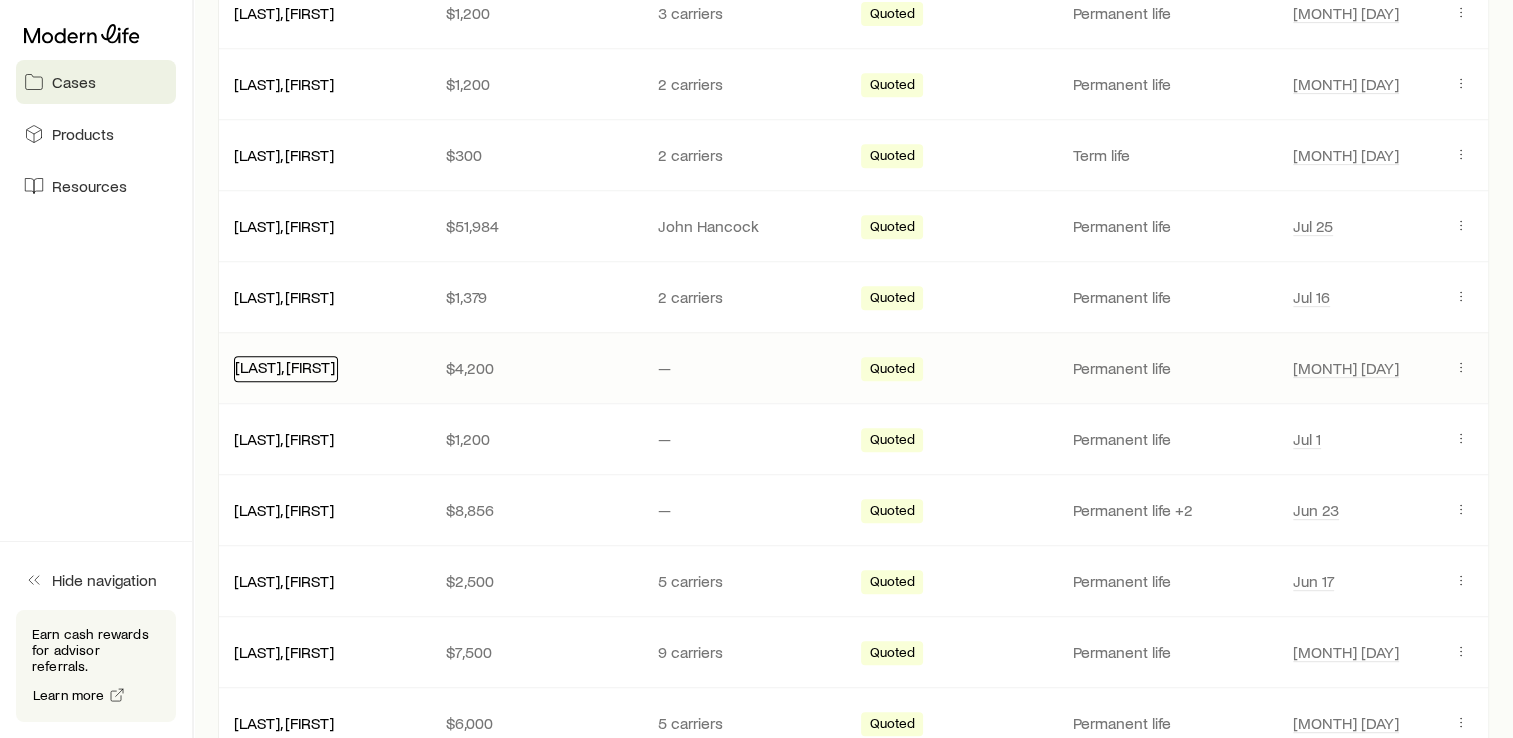 click on "[LAST], [FIRST]" at bounding box center (285, 366) 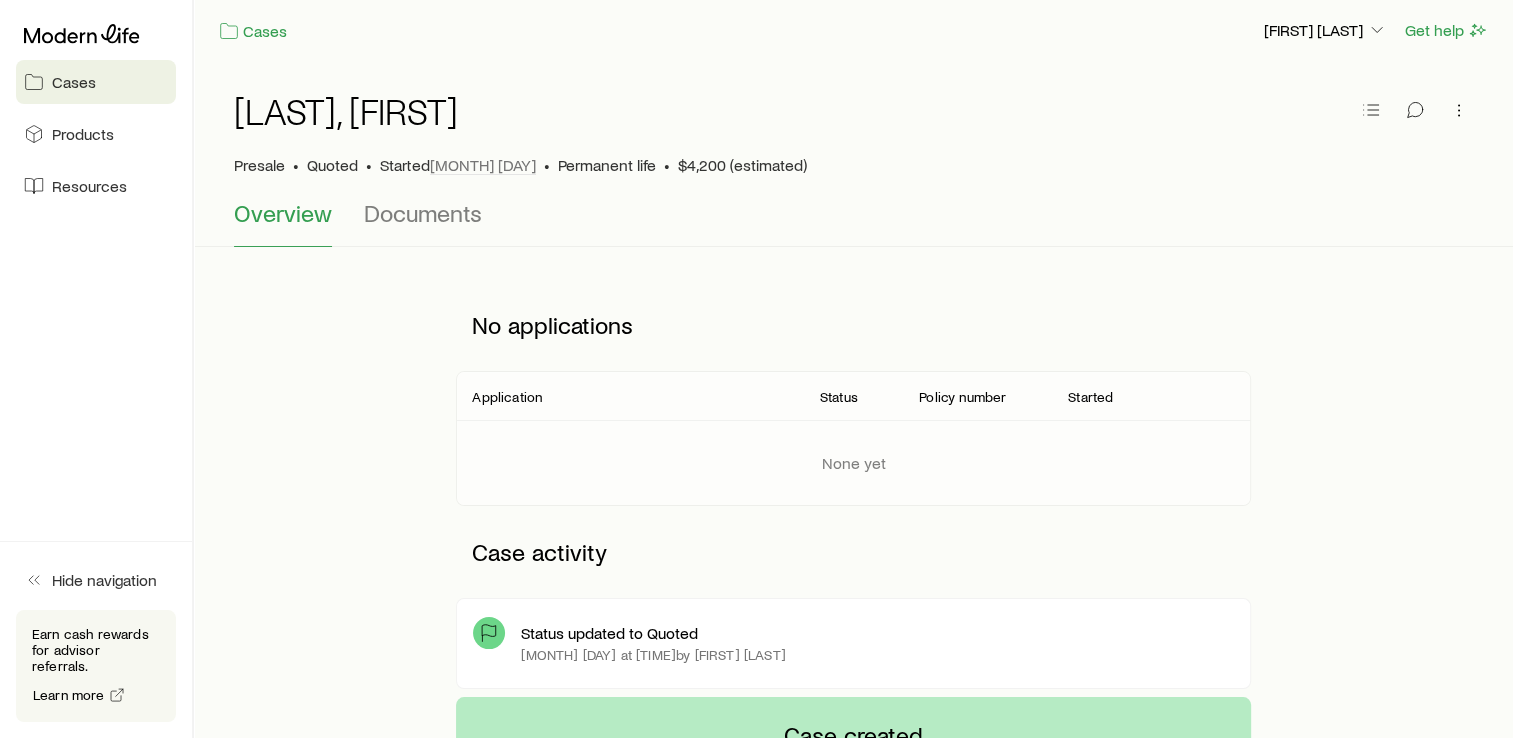 scroll, scrollTop: 0, scrollLeft: 0, axis: both 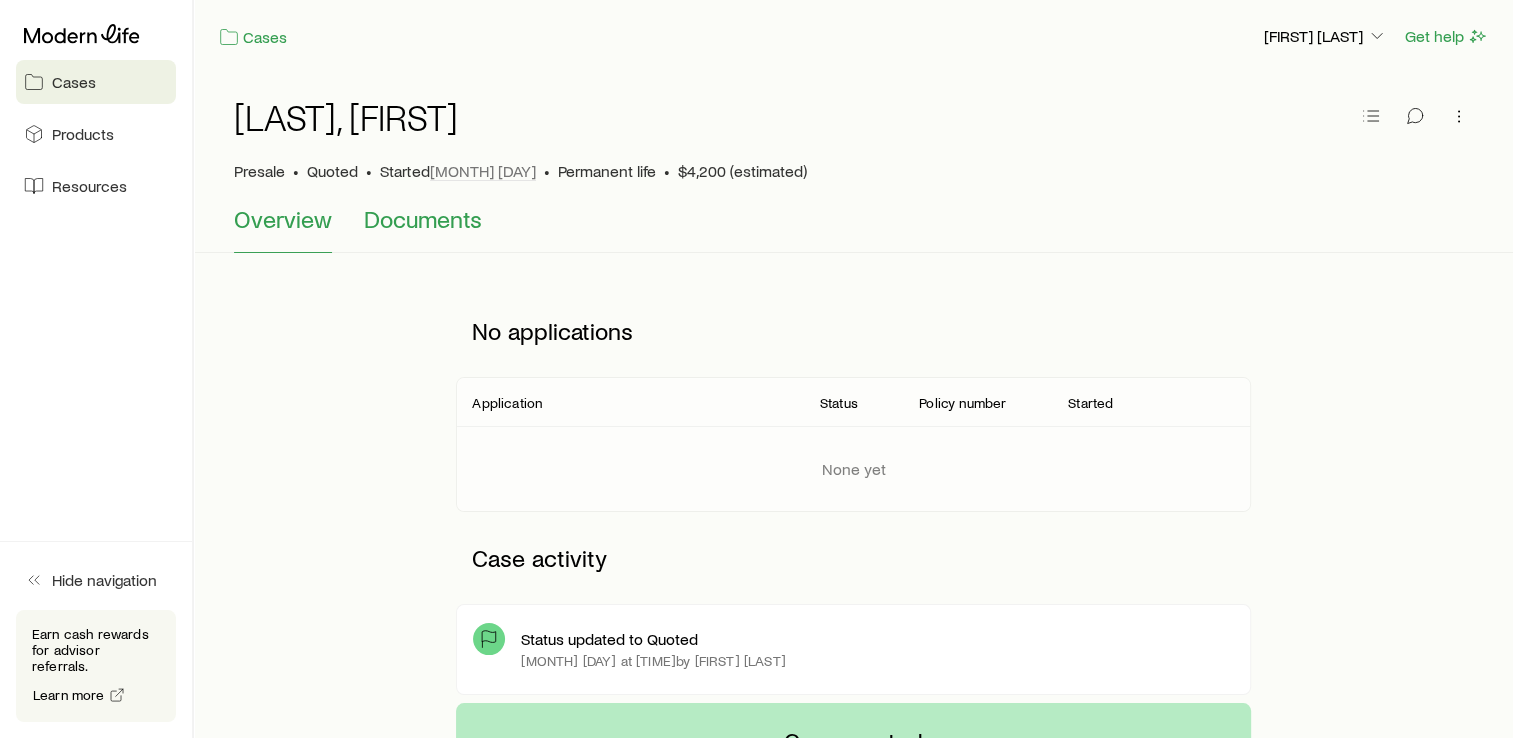click on "Documents" at bounding box center [423, 219] 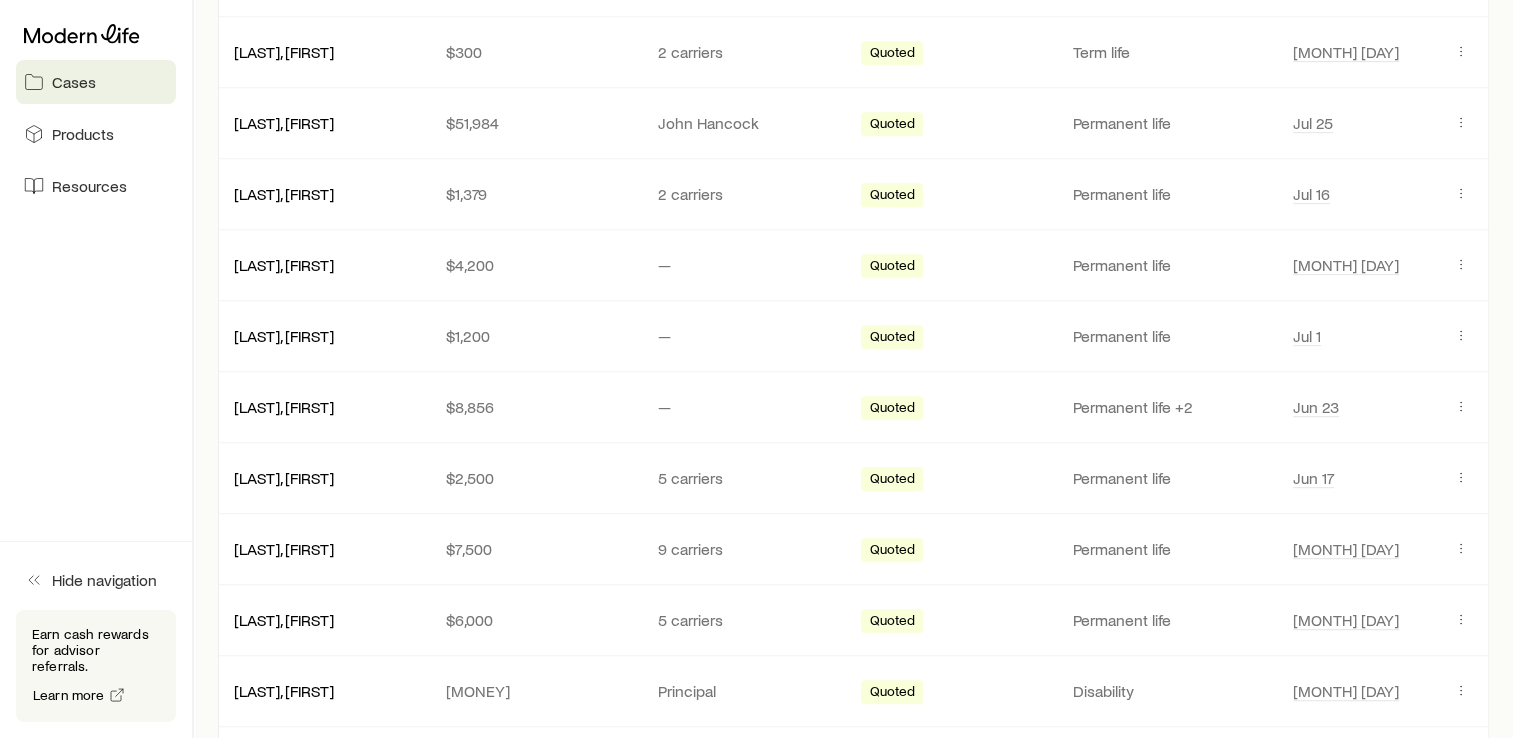 scroll, scrollTop: 1016, scrollLeft: 0, axis: vertical 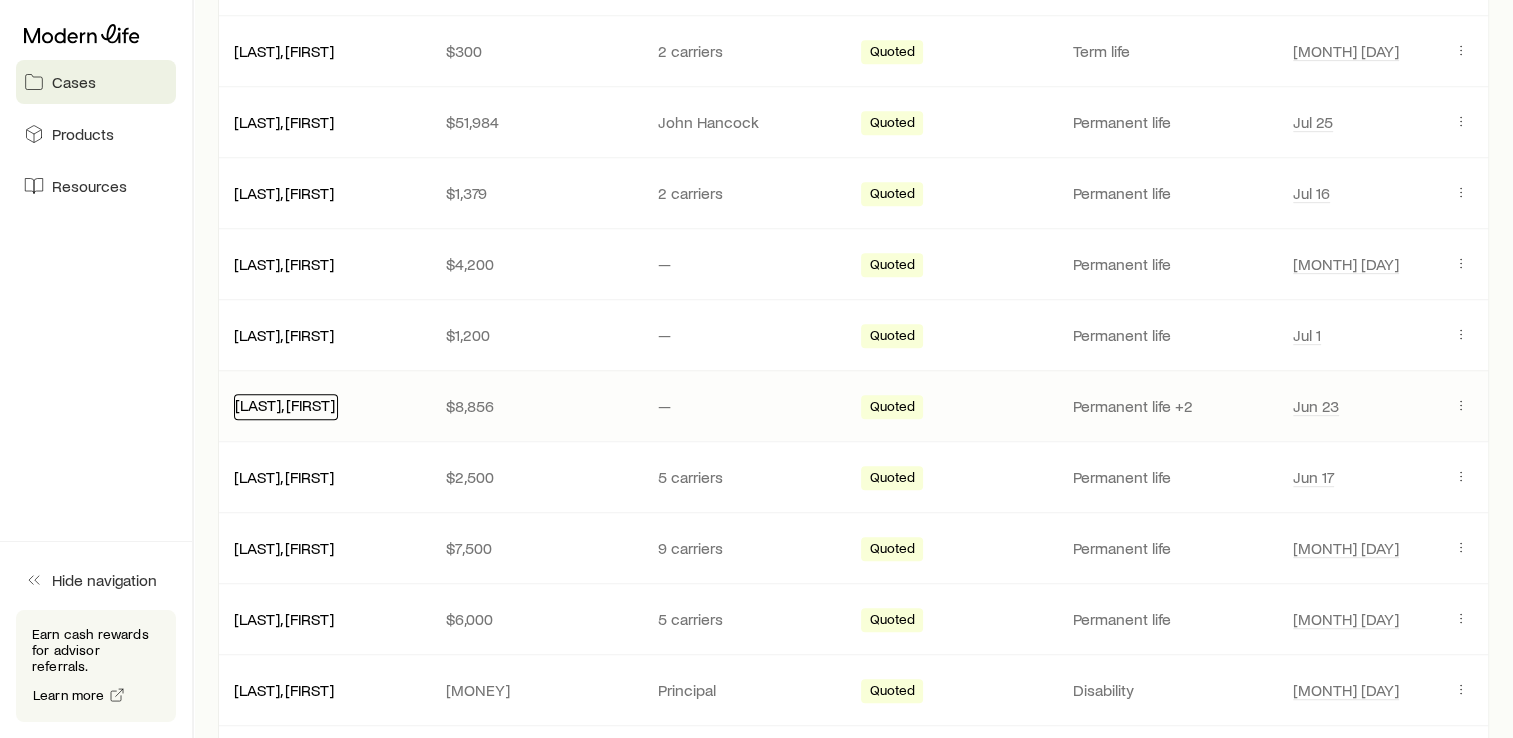 click on "[LAST], [FIRST]" at bounding box center [285, 404] 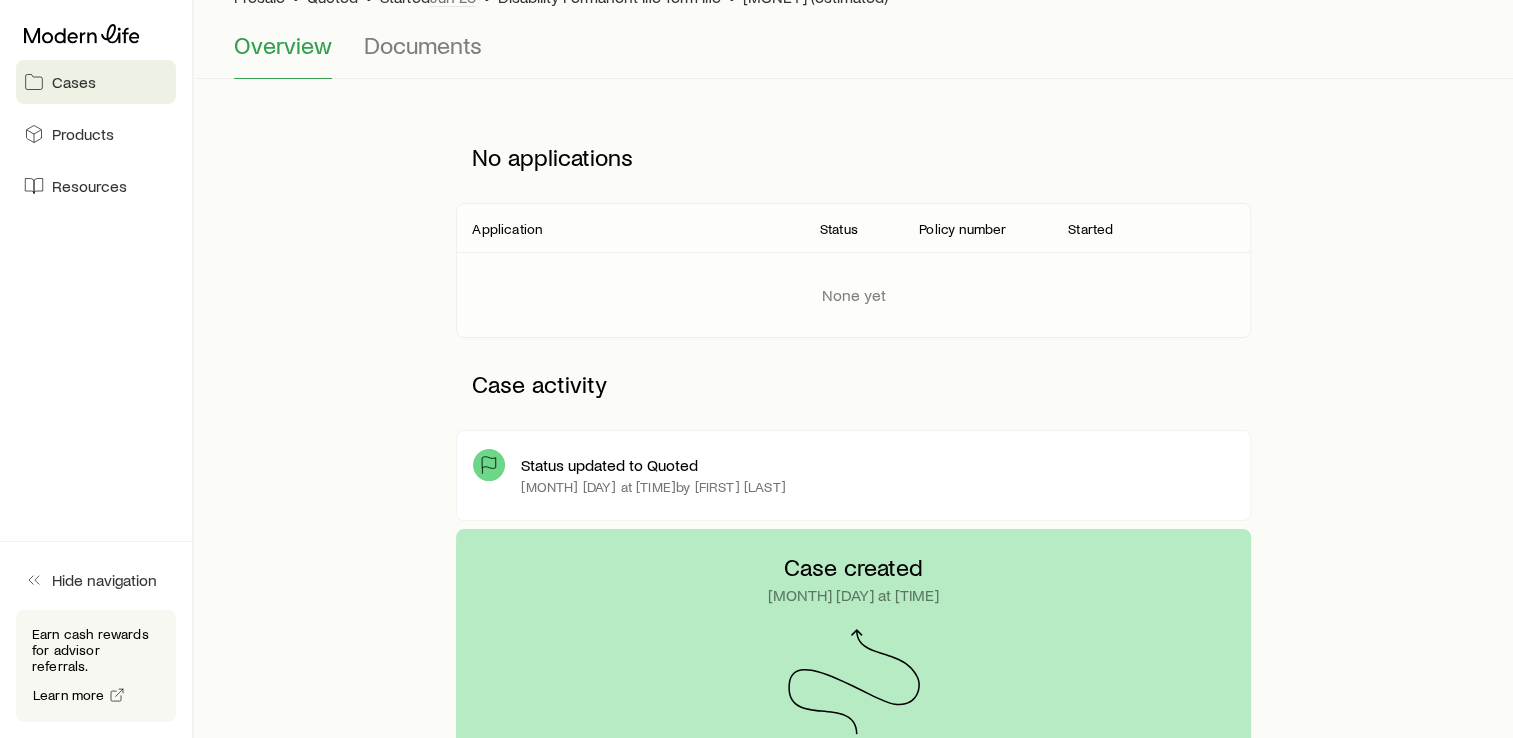 scroll, scrollTop: 0, scrollLeft: 0, axis: both 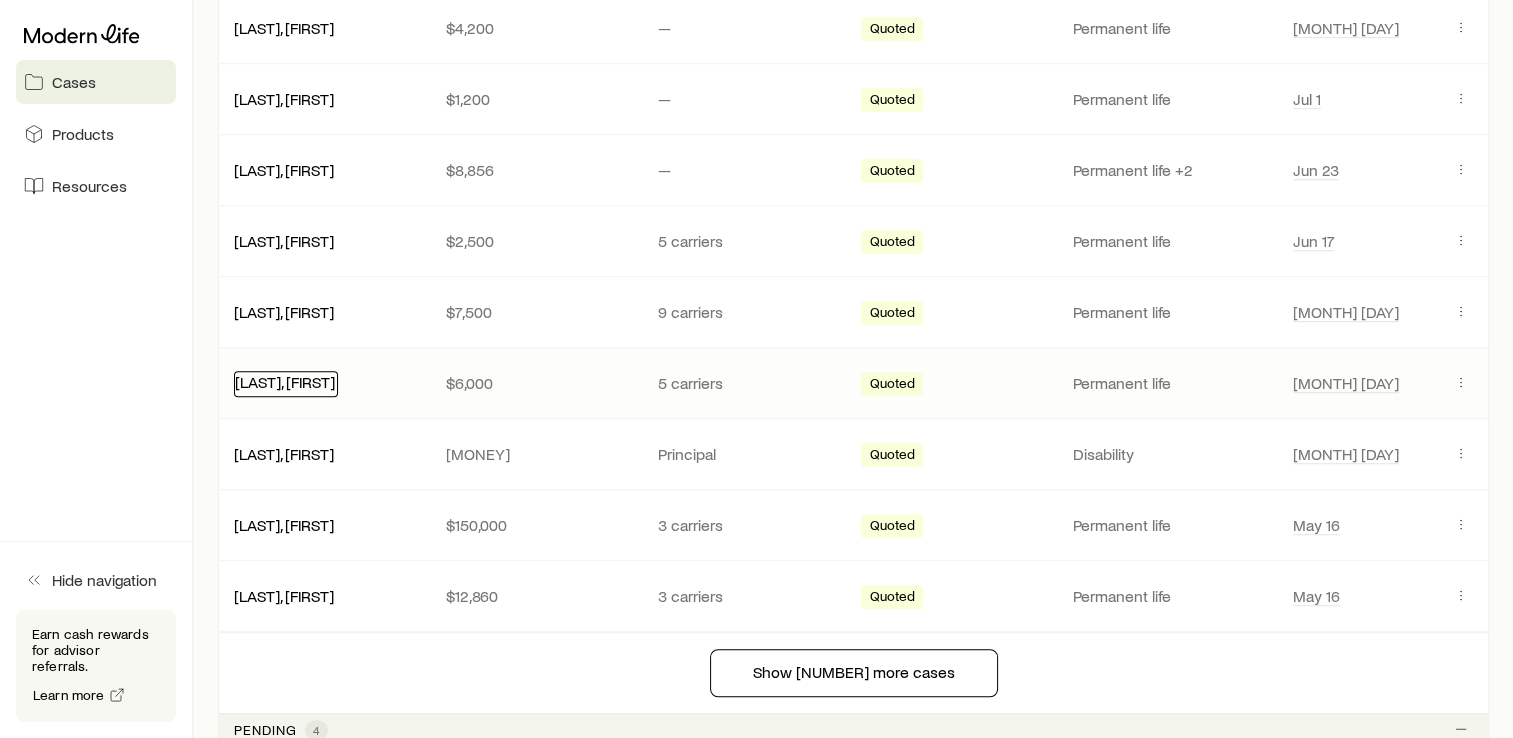 click on "[LAST], [FIRST]" at bounding box center [285, 381] 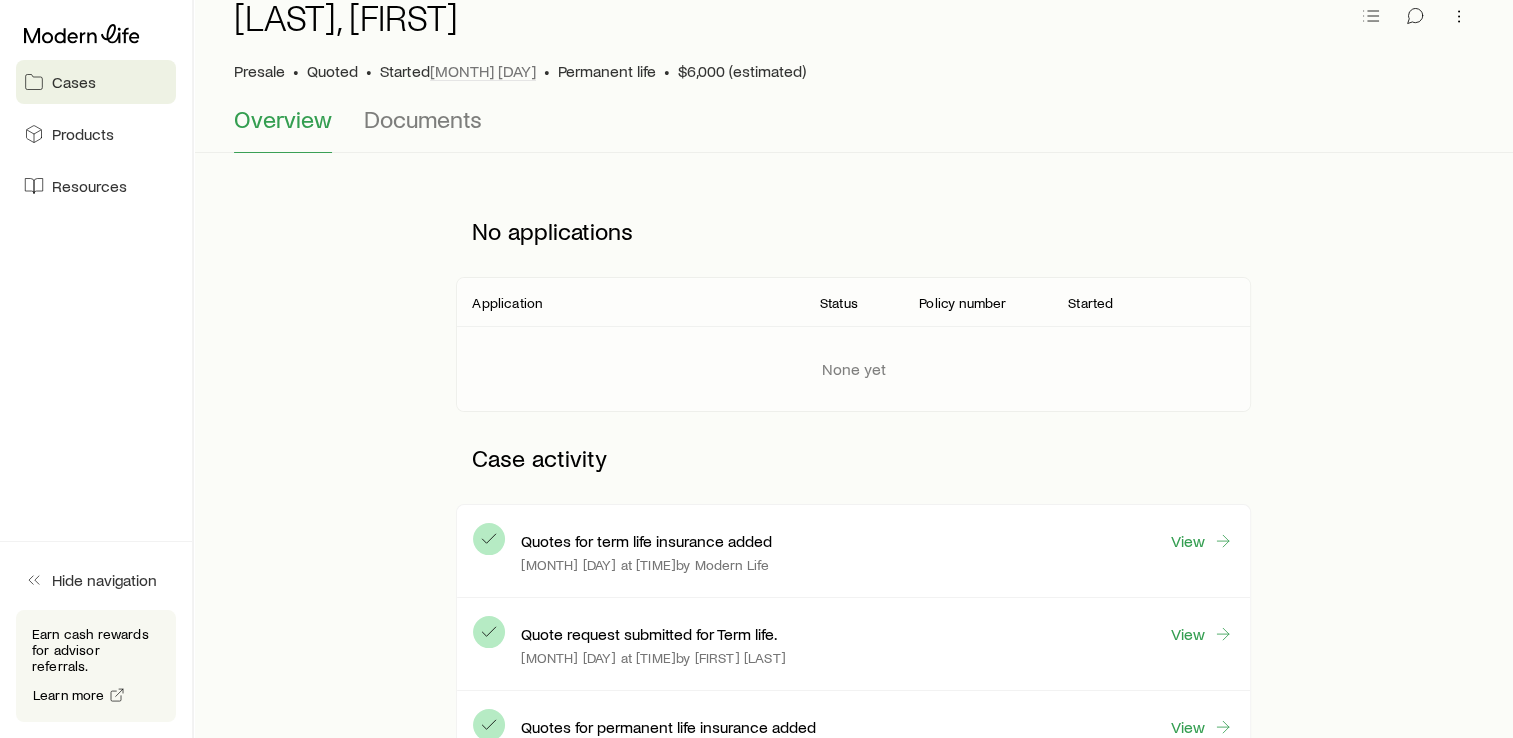 scroll, scrollTop: 0, scrollLeft: 0, axis: both 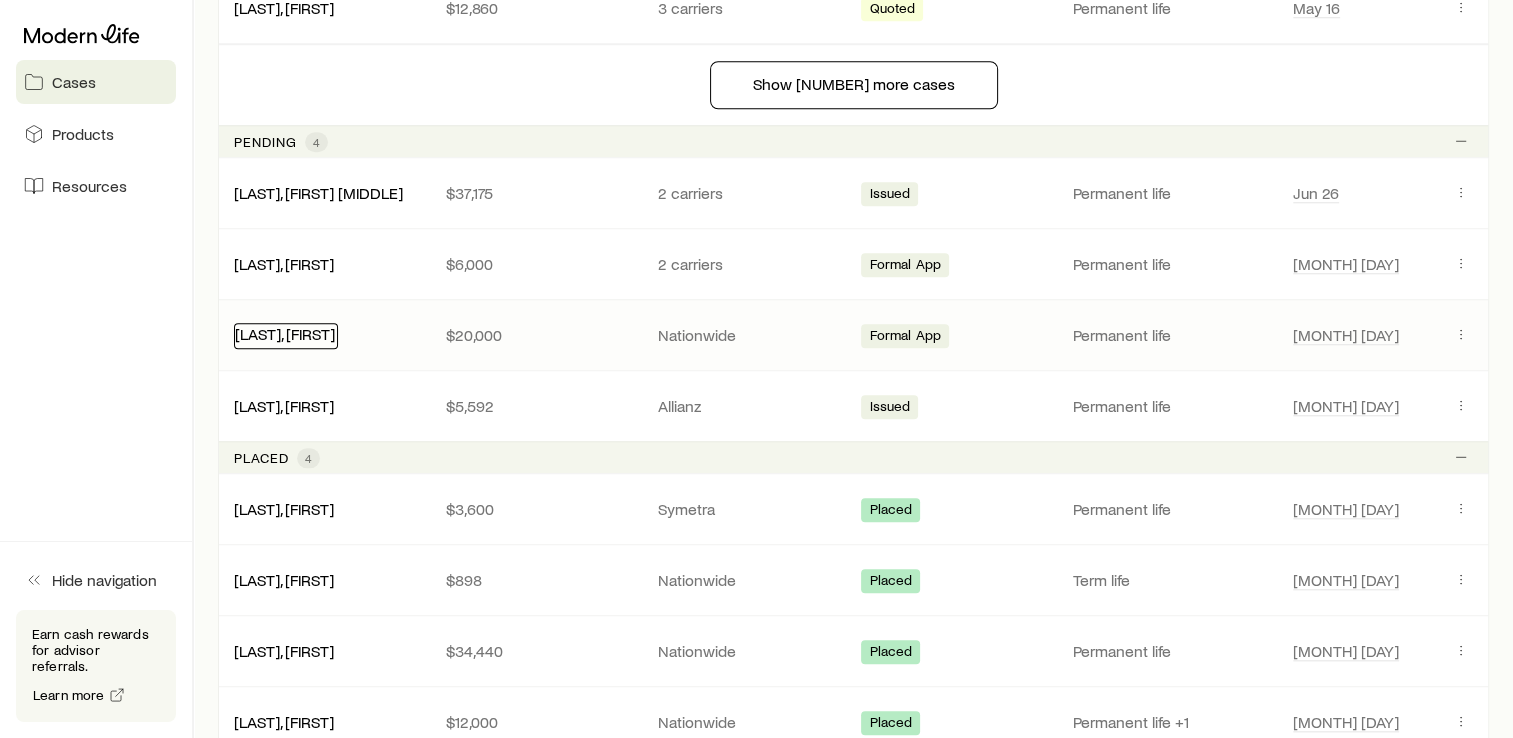click on "[LAST], [FIRST]" at bounding box center (285, 333) 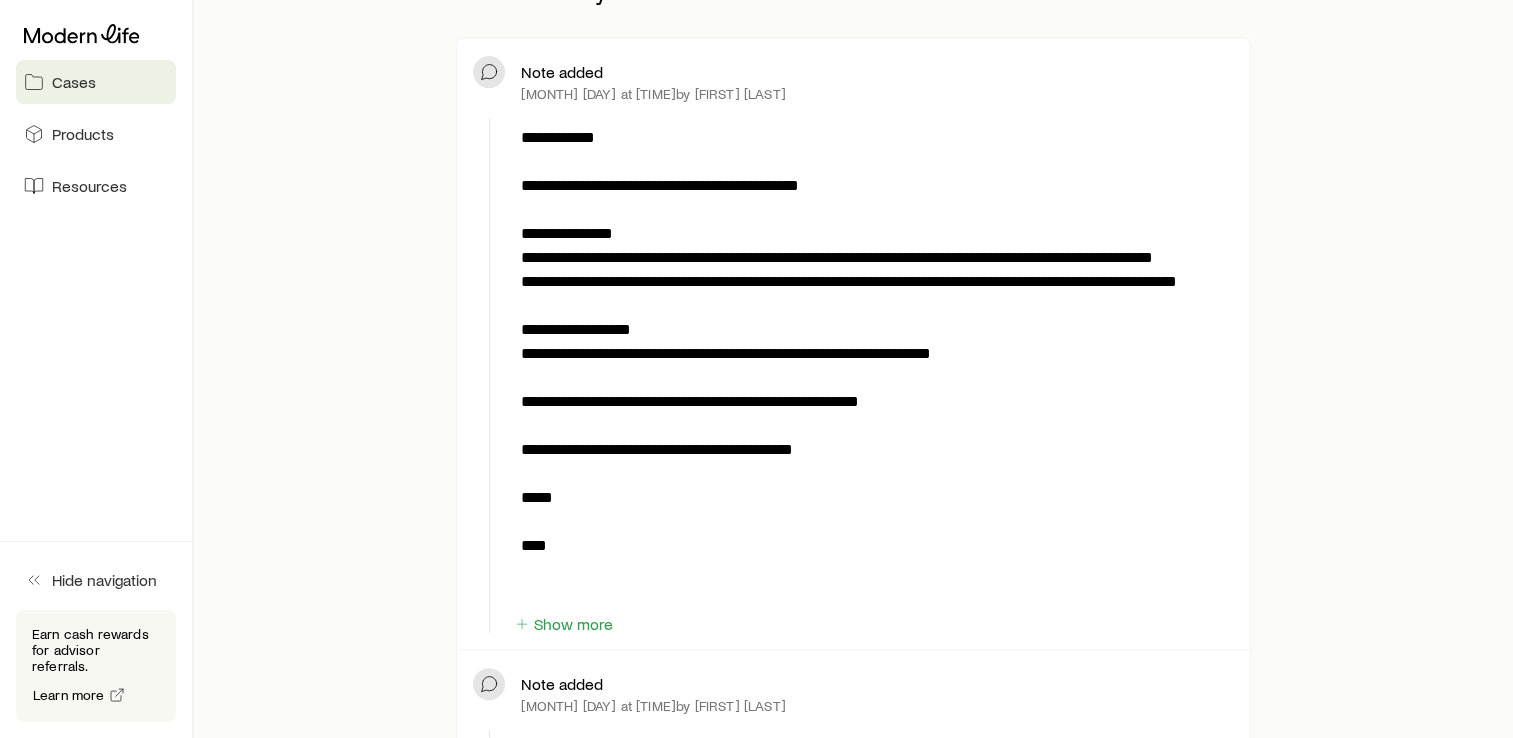 scroll, scrollTop: 548, scrollLeft: 0, axis: vertical 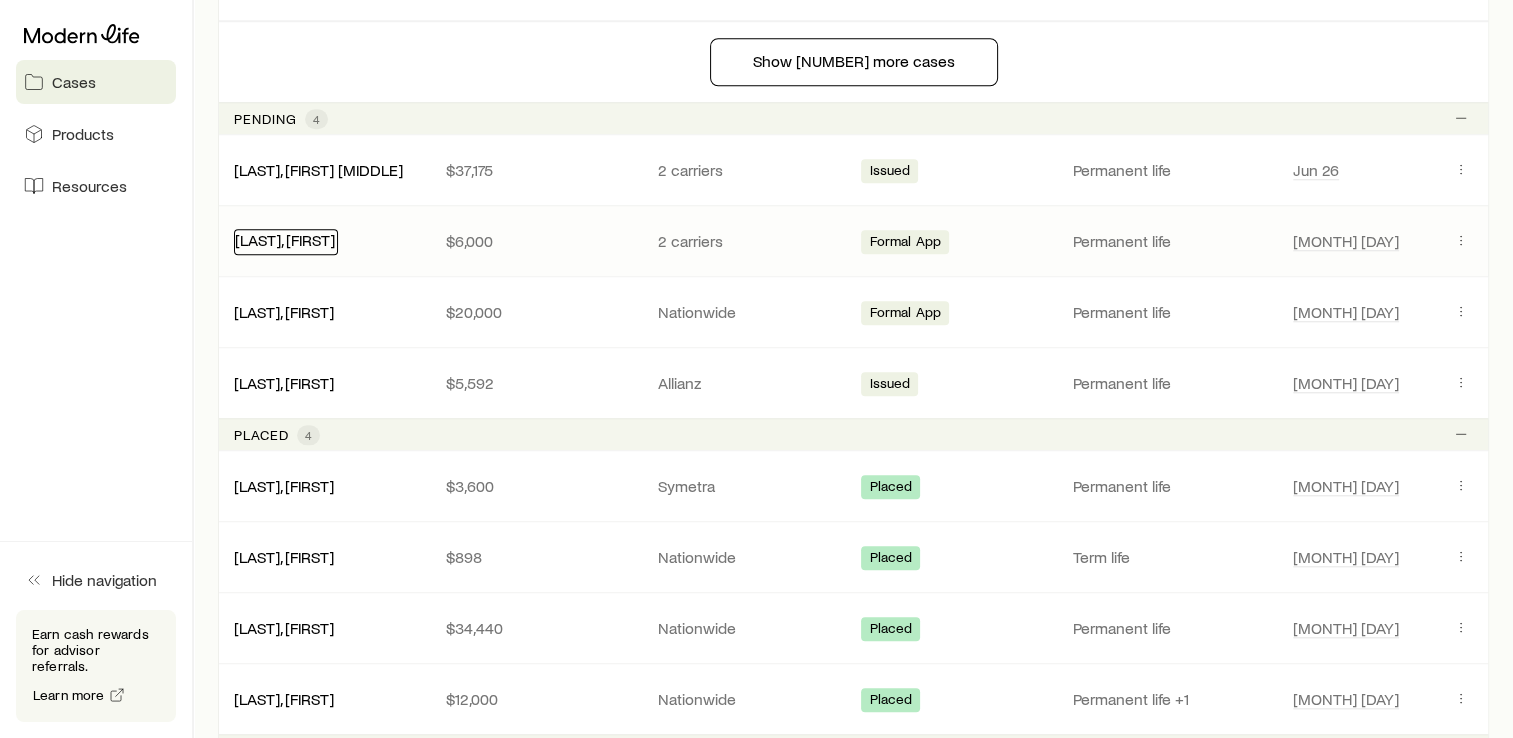 click on "[LAST], [FIRST]" at bounding box center [285, 239] 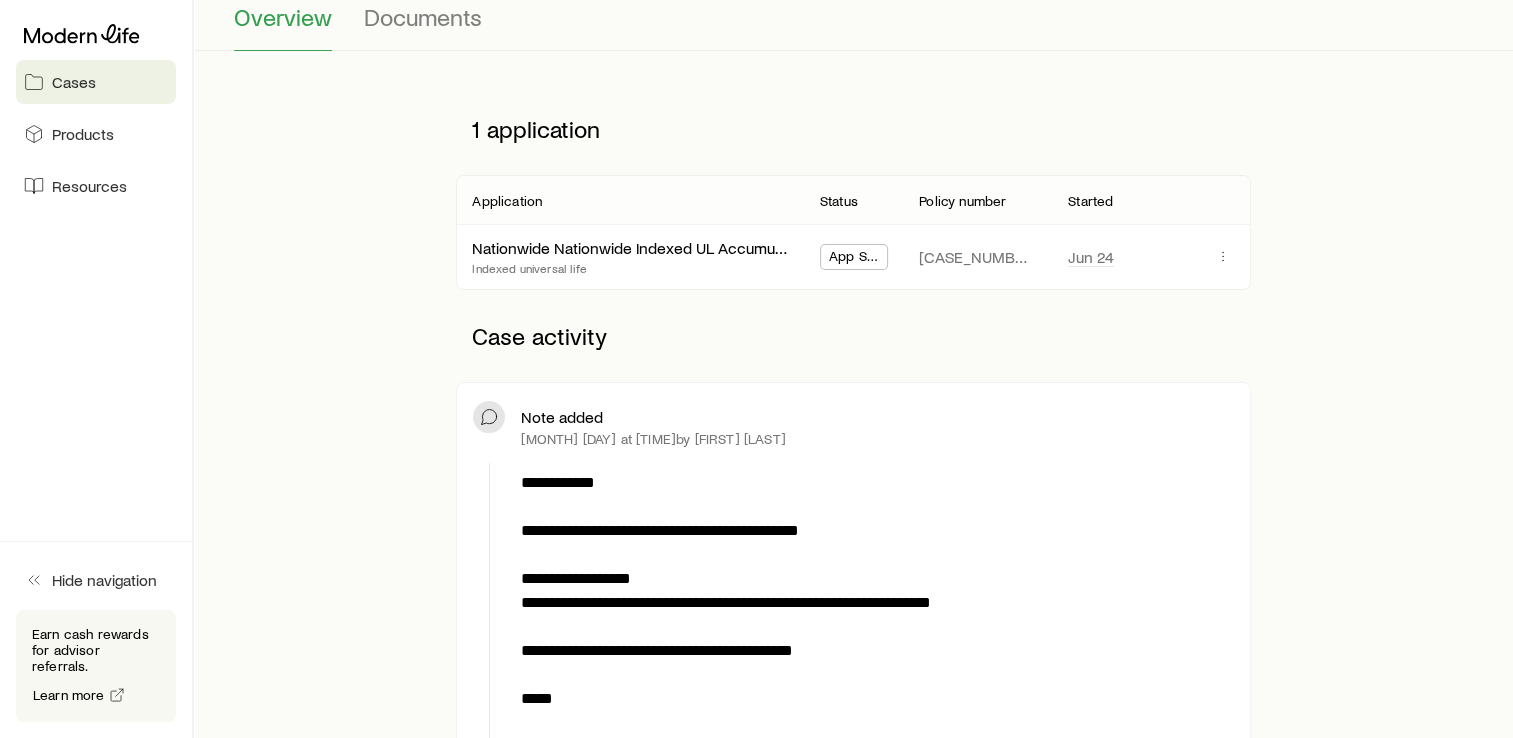 scroll, scrollTop: 200, scrollLeft: 0, axis: vertical 